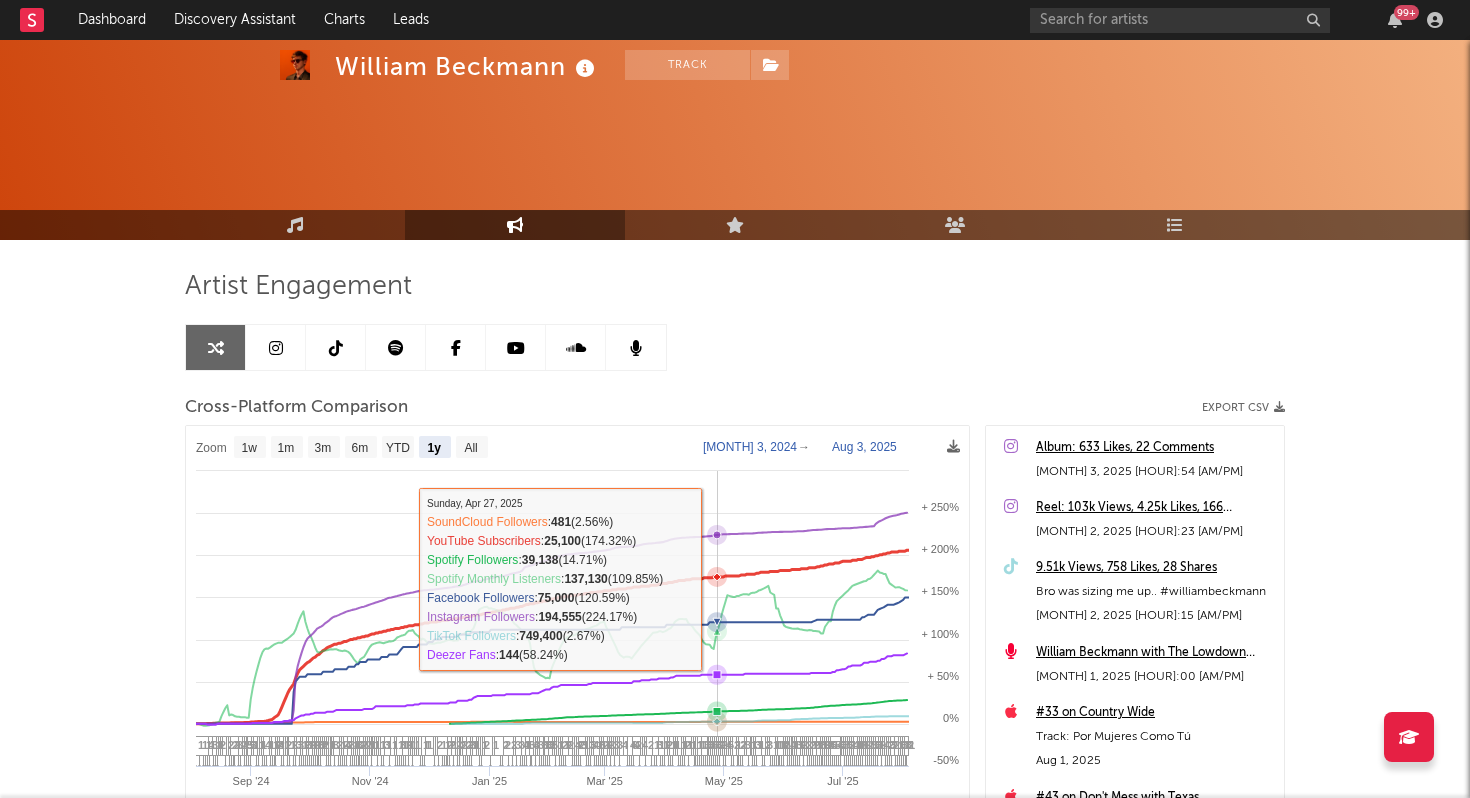 select on "1y" 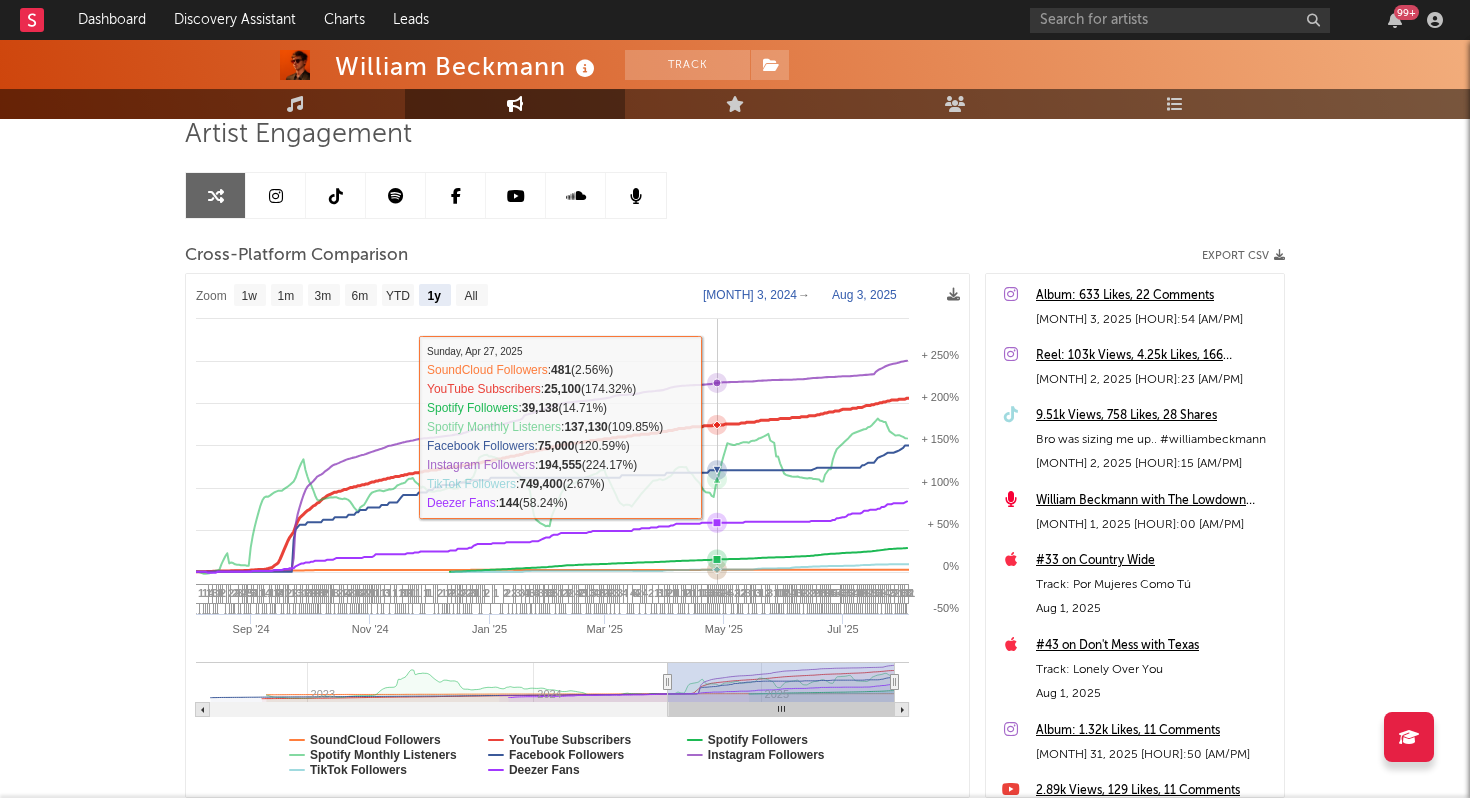 scroll, scrollTop: 128, scrollLeft: 0, axis: vertical 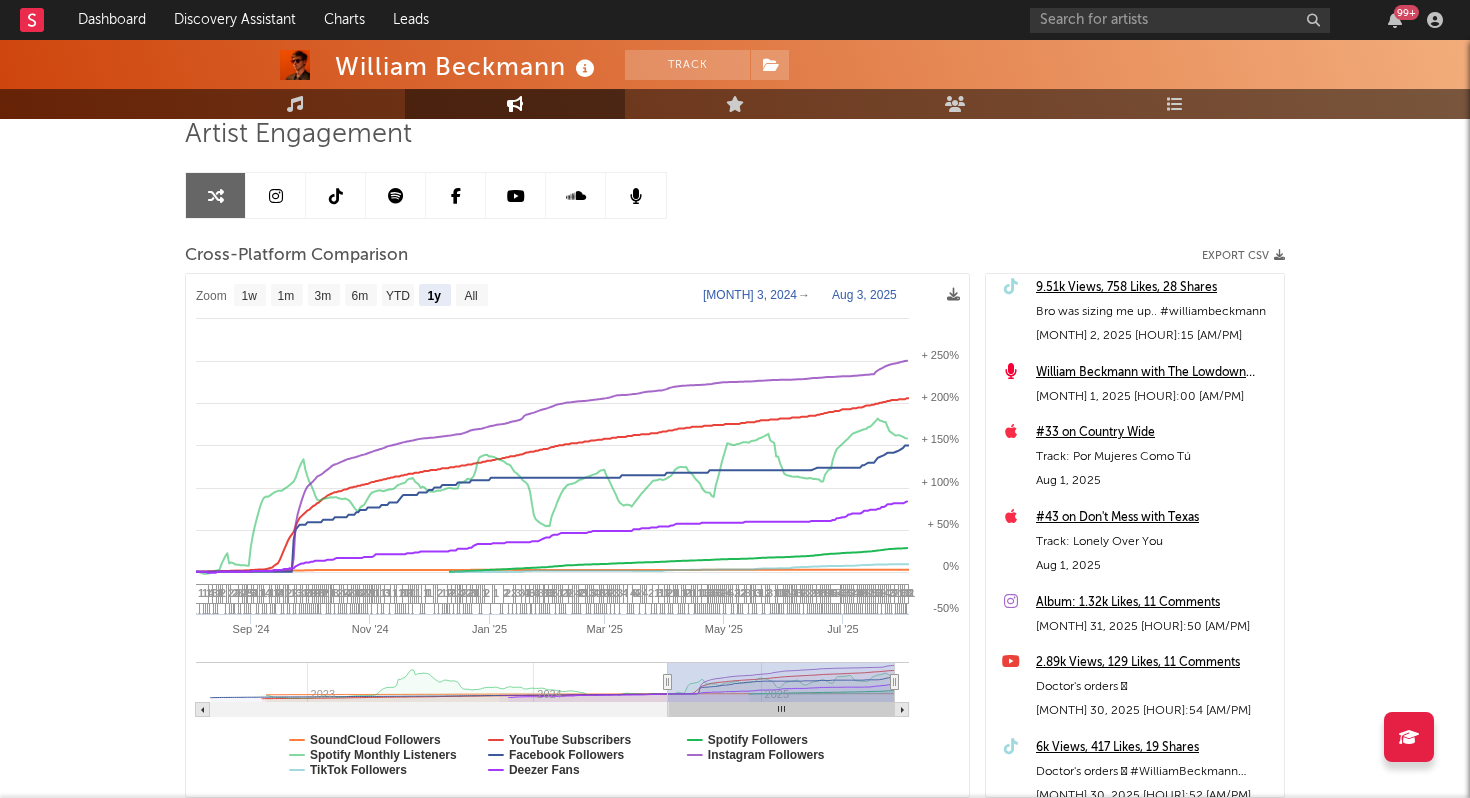 click at bounding box center (396, 195) 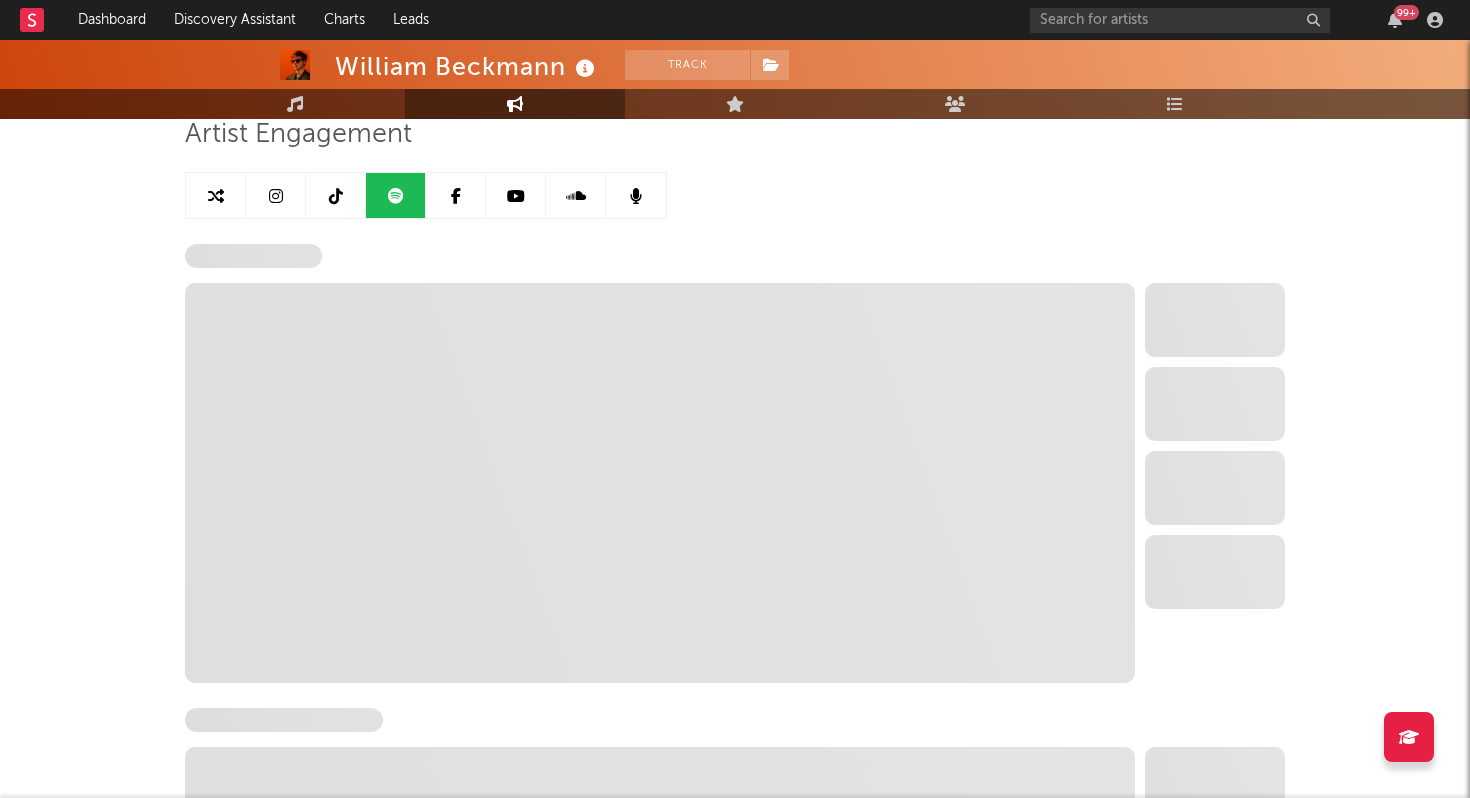 select on "6m" 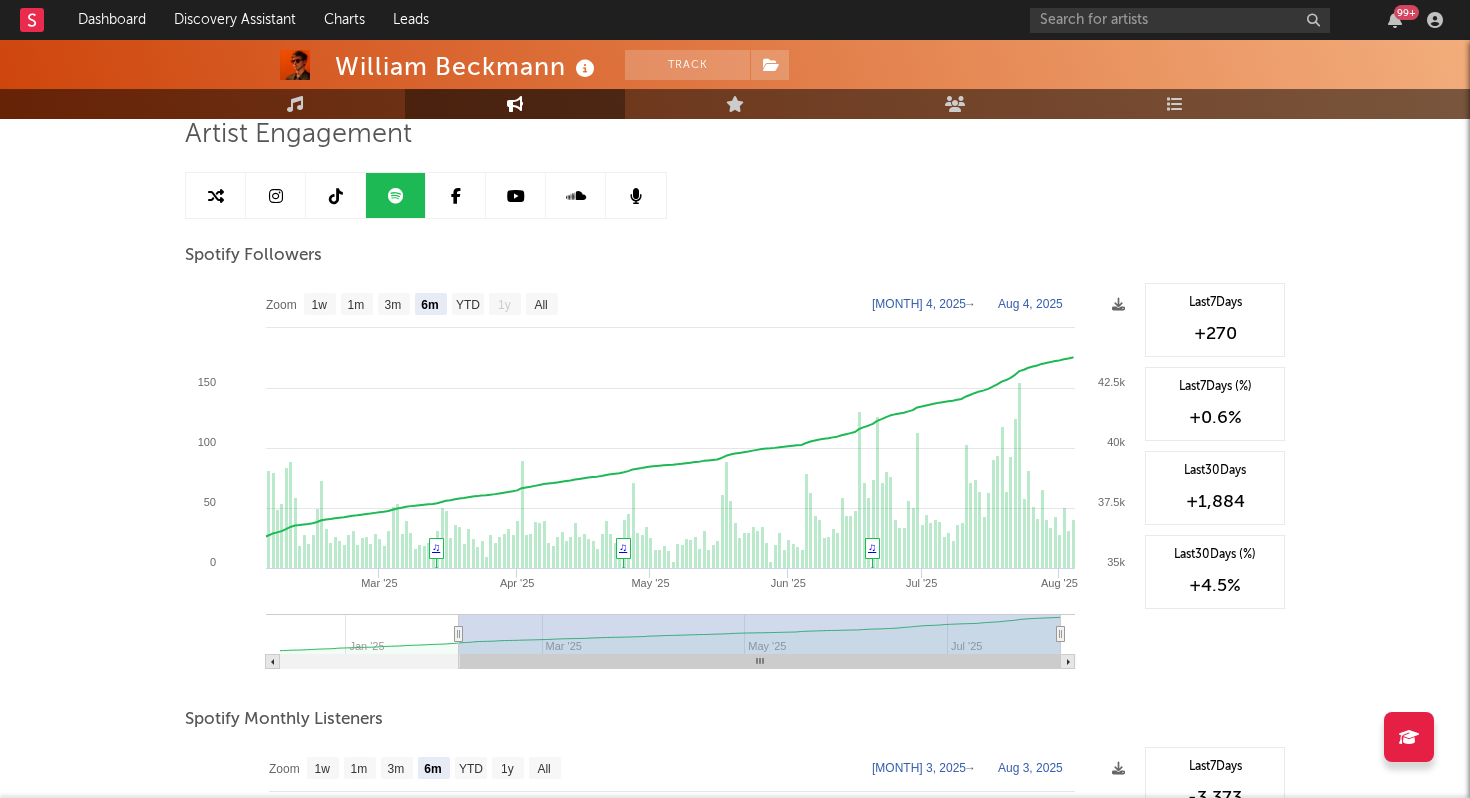 click 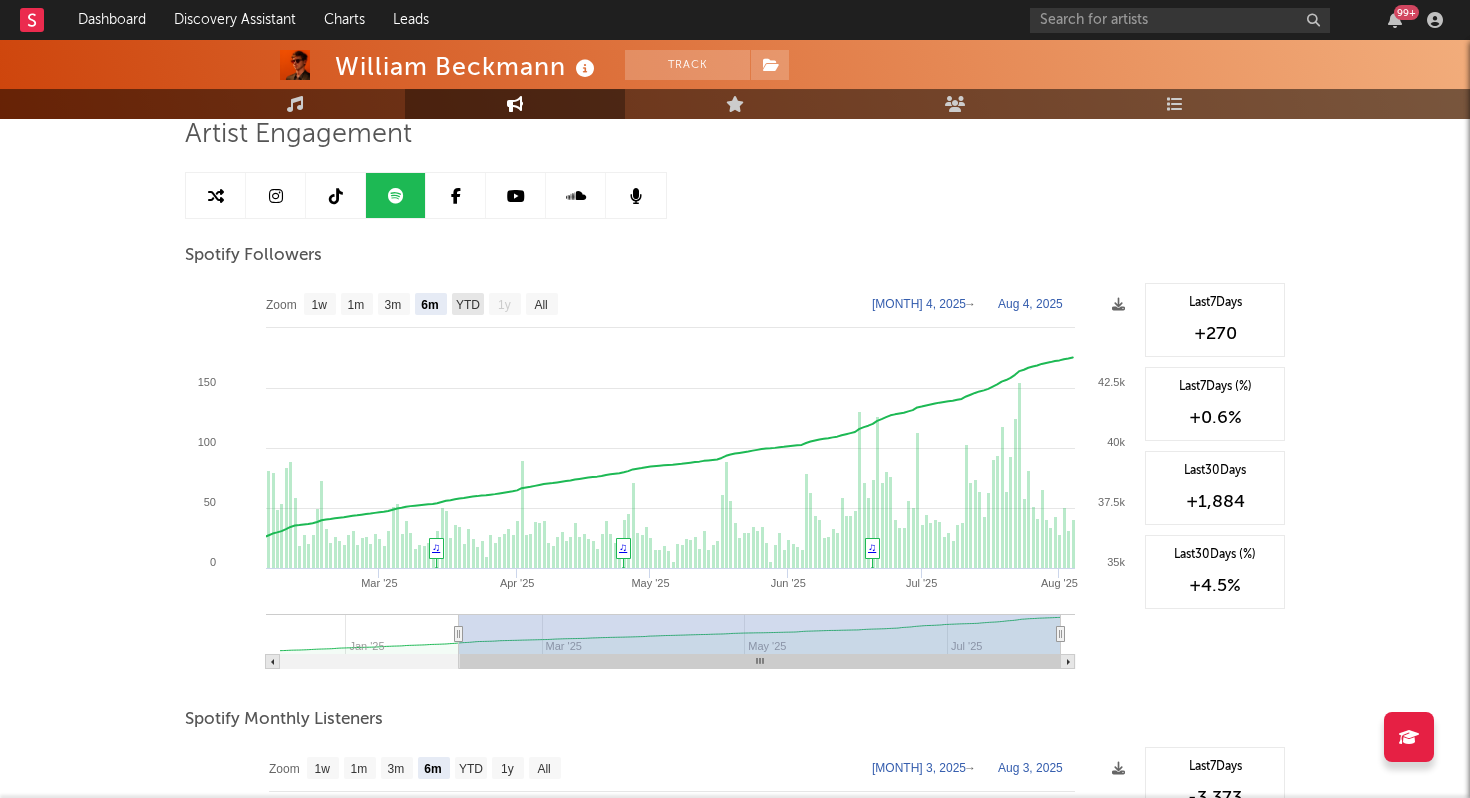 click on "YTD" 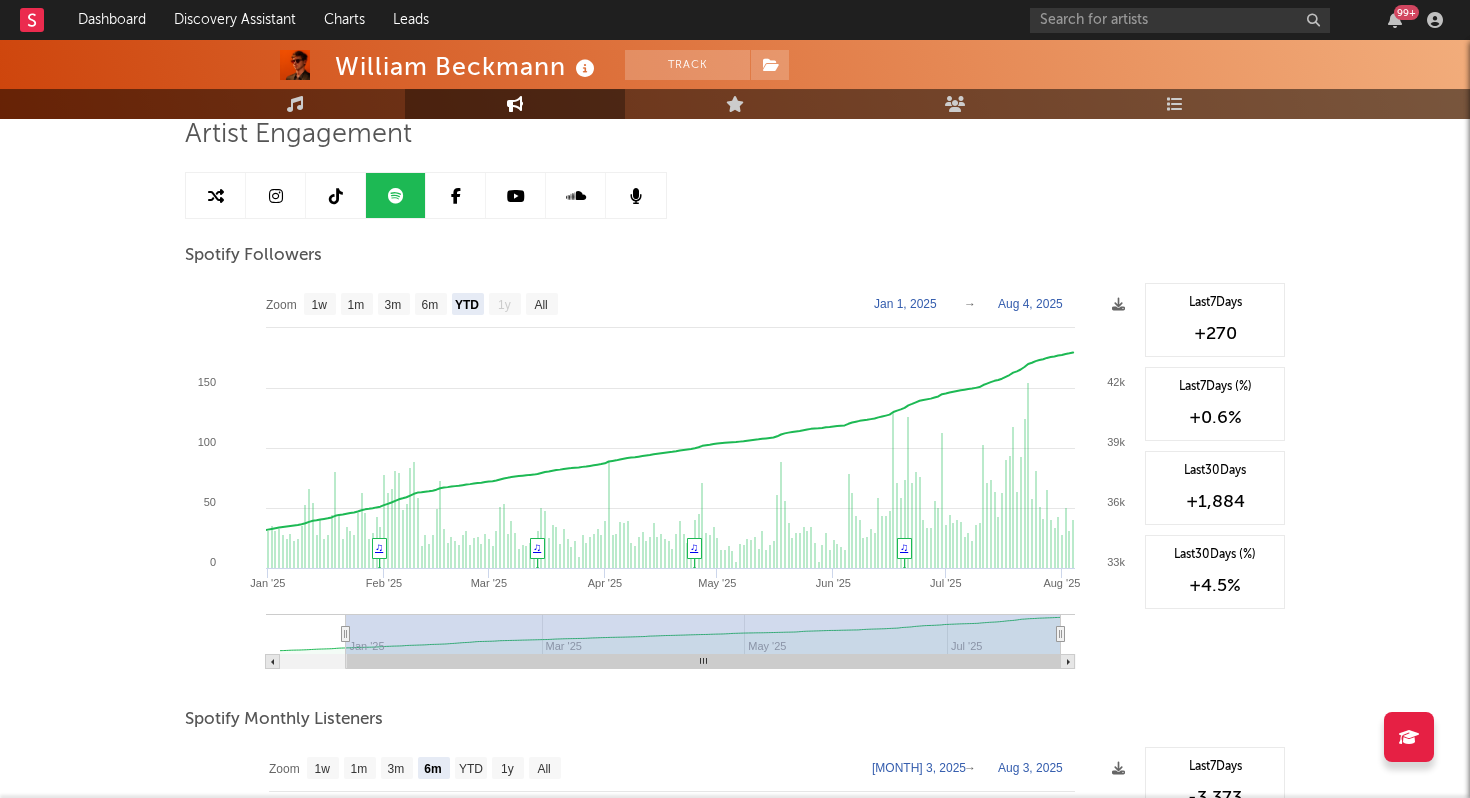 type on "2024-[MONTH]-[DAY]" 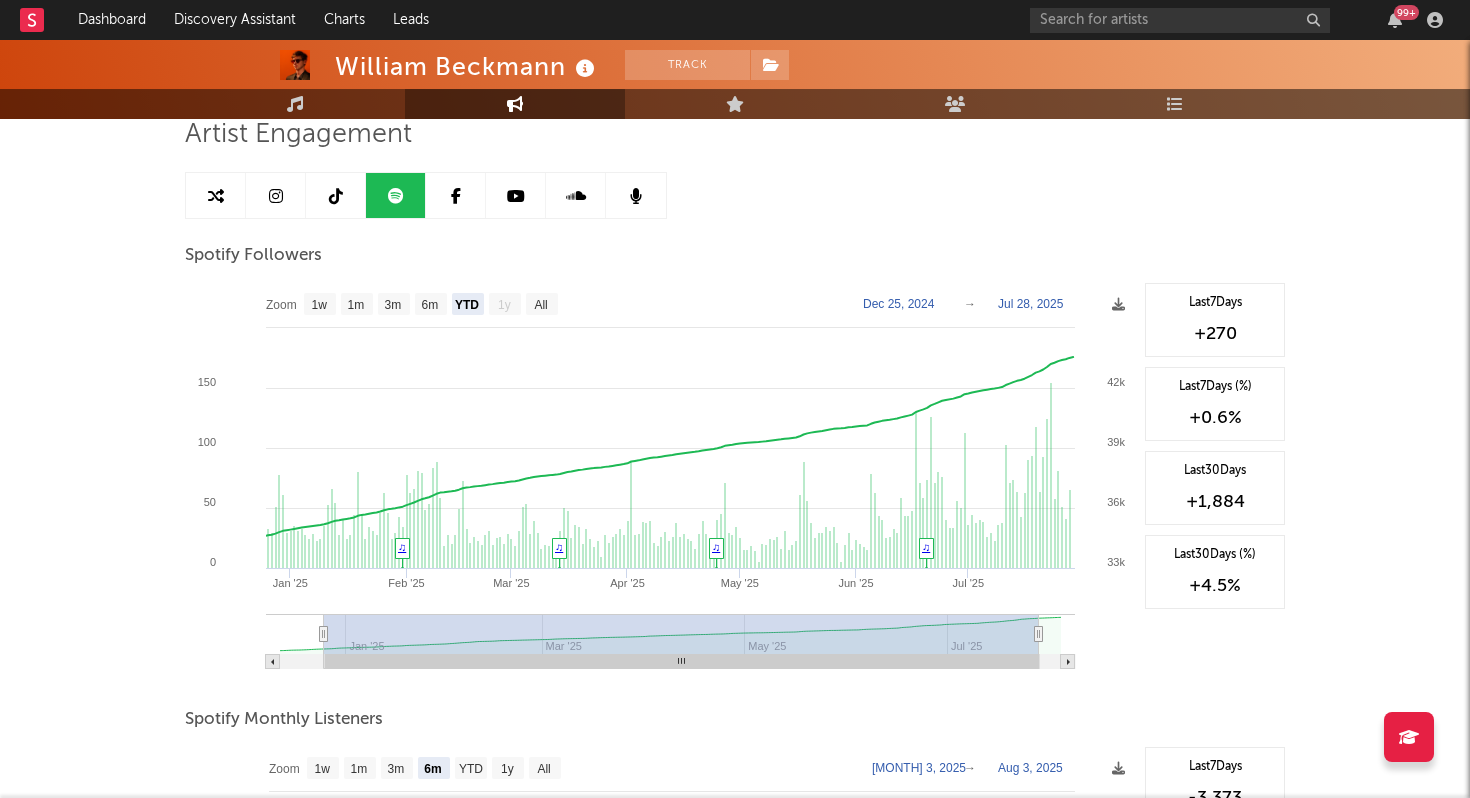 type on "2024-[MONTH]-[DAY]" 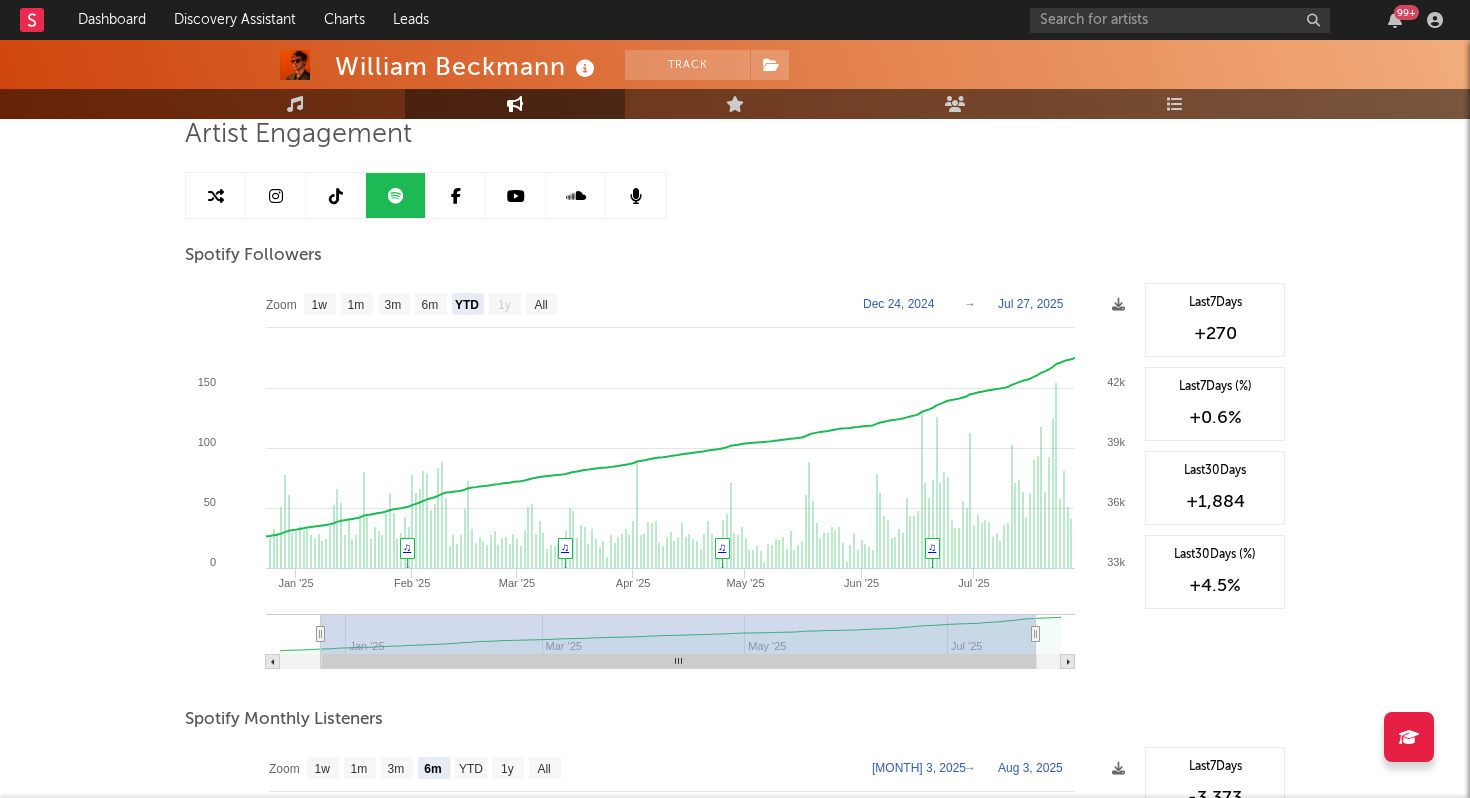 type on "2024-[MONTH]-[DAY]" 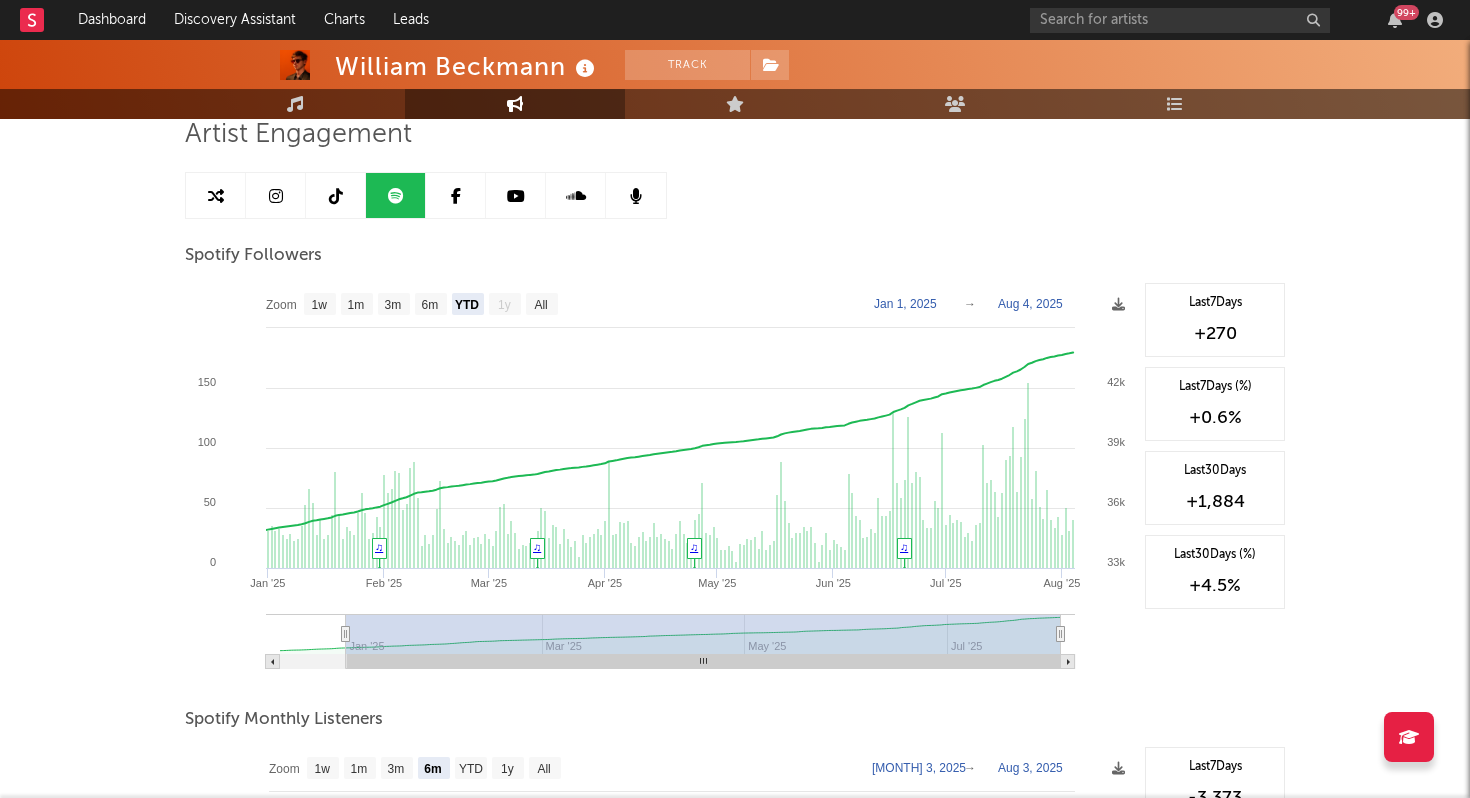 drag, startPoint x: 430, startPoint y: 663, endPoint x: 671, endPoint y: 661, distance: 241.0083 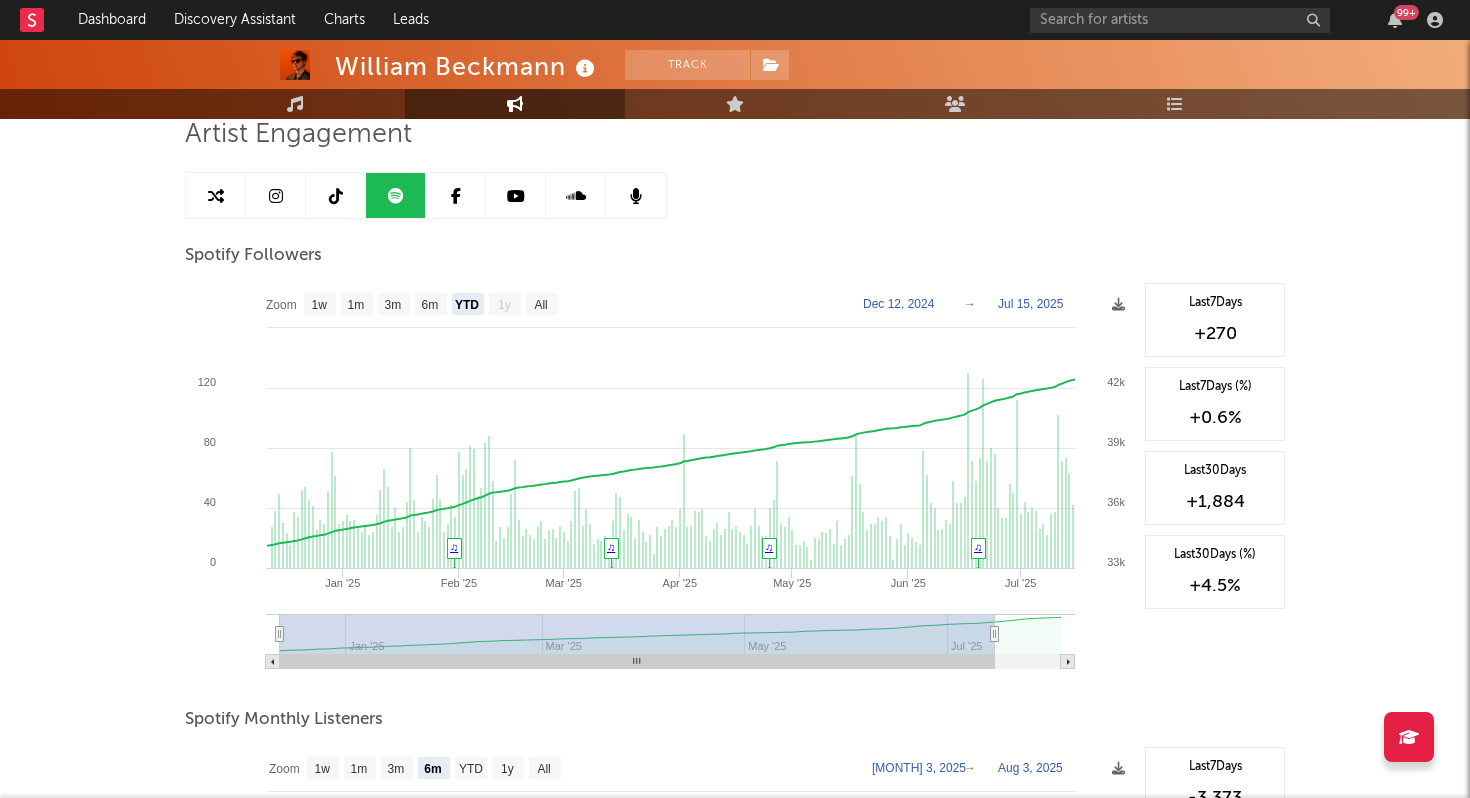 drag, startPoint x: 394, startPoint y: 646, endPoint x: 217, endPoint y: 655, distance: 177.22867 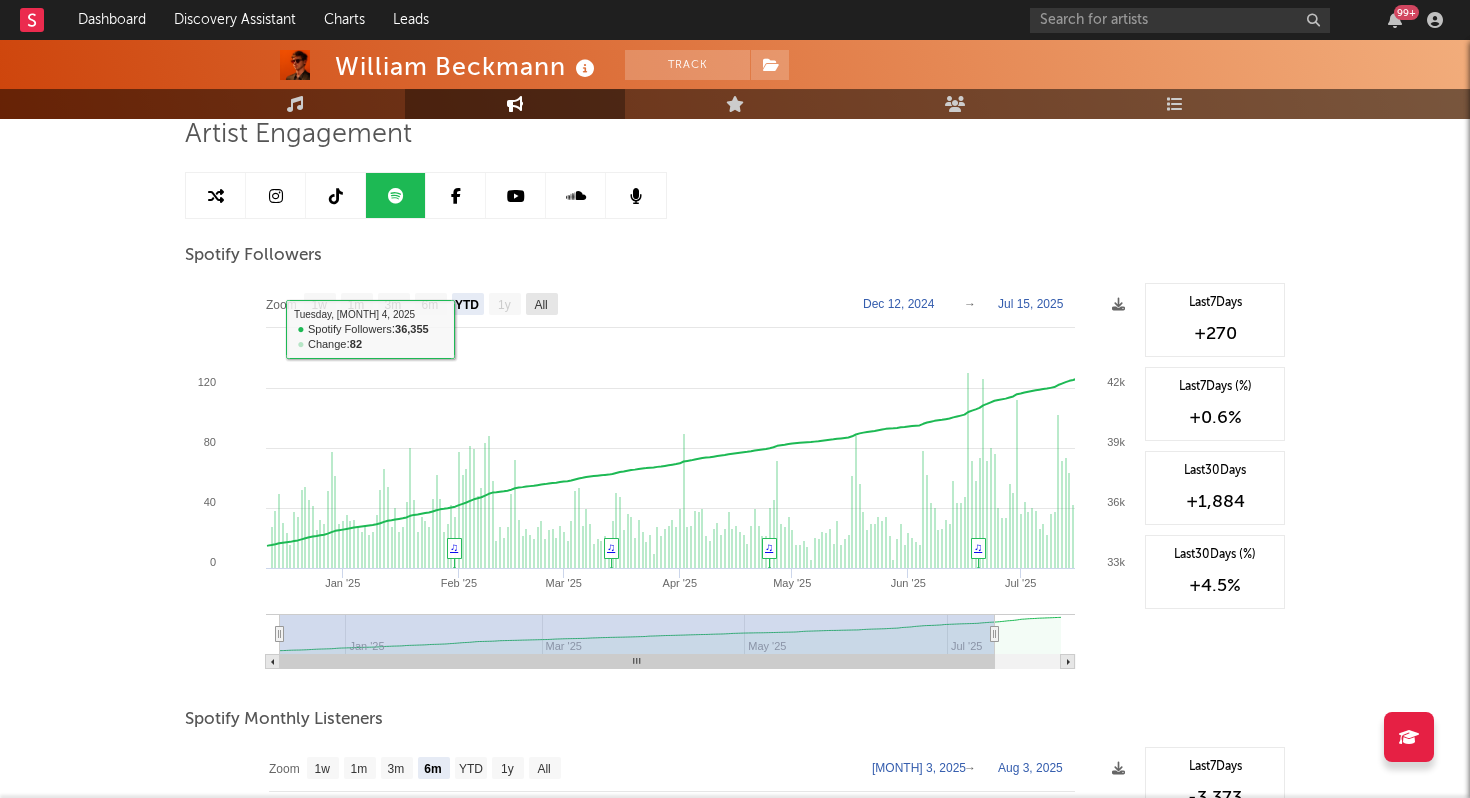 click on "All" 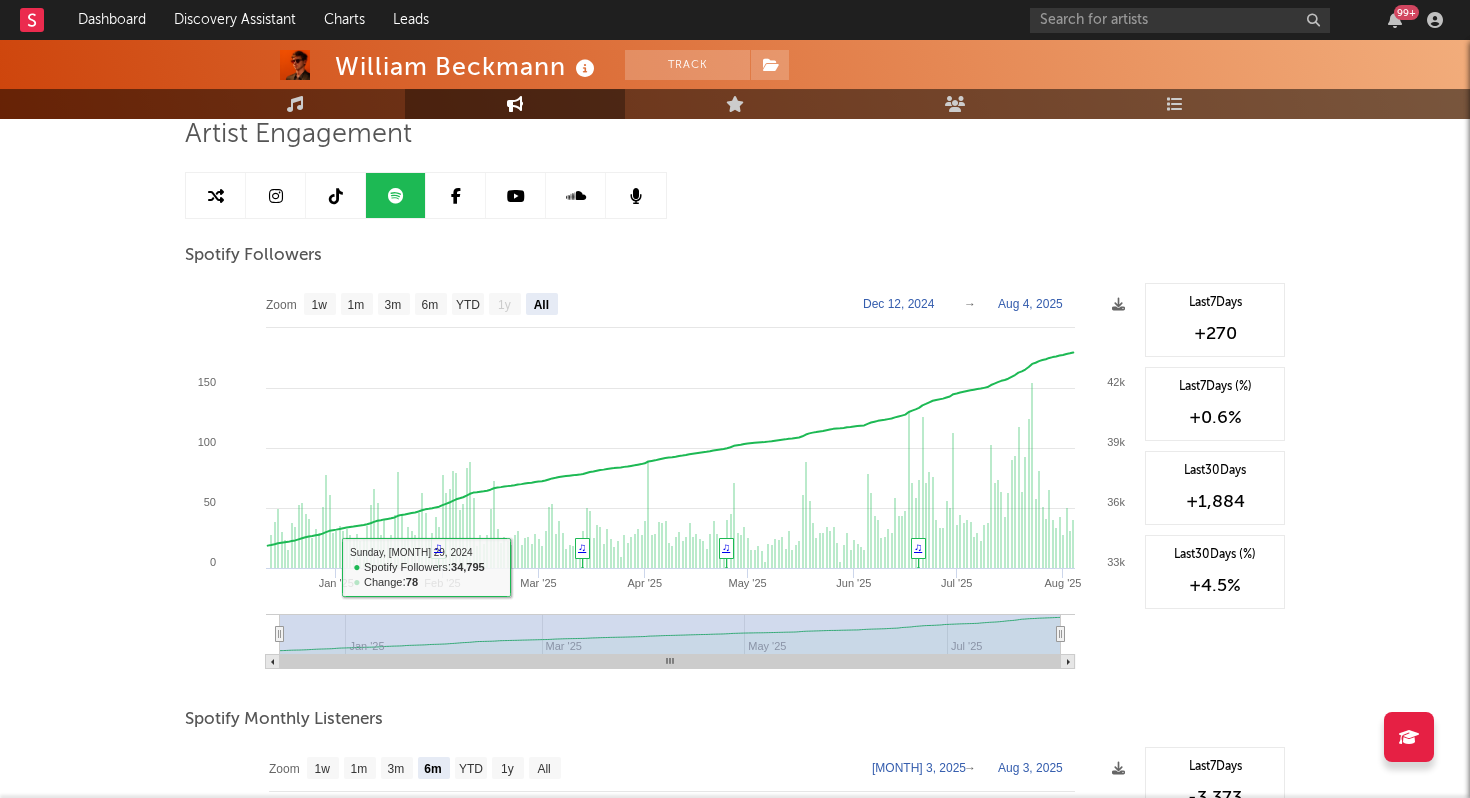 drag, startPoint x: 349, startPoint y: 650, endPoint x: 258, endPoint y: 650, distance: 91 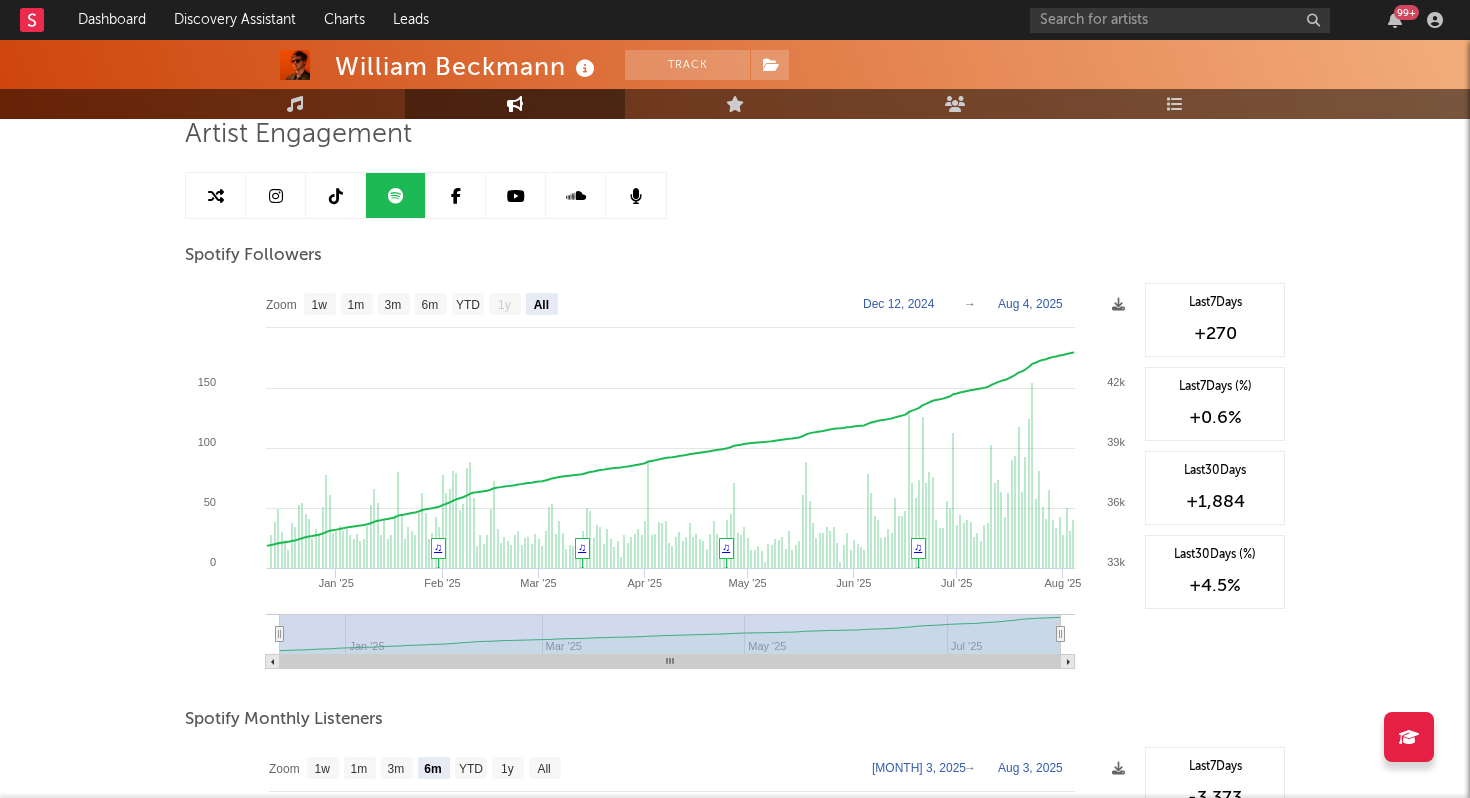 drag, startPoint x: 367, startPoint y: 646, endPoint x: 276, endPoint y: 642, distance: 91.08787 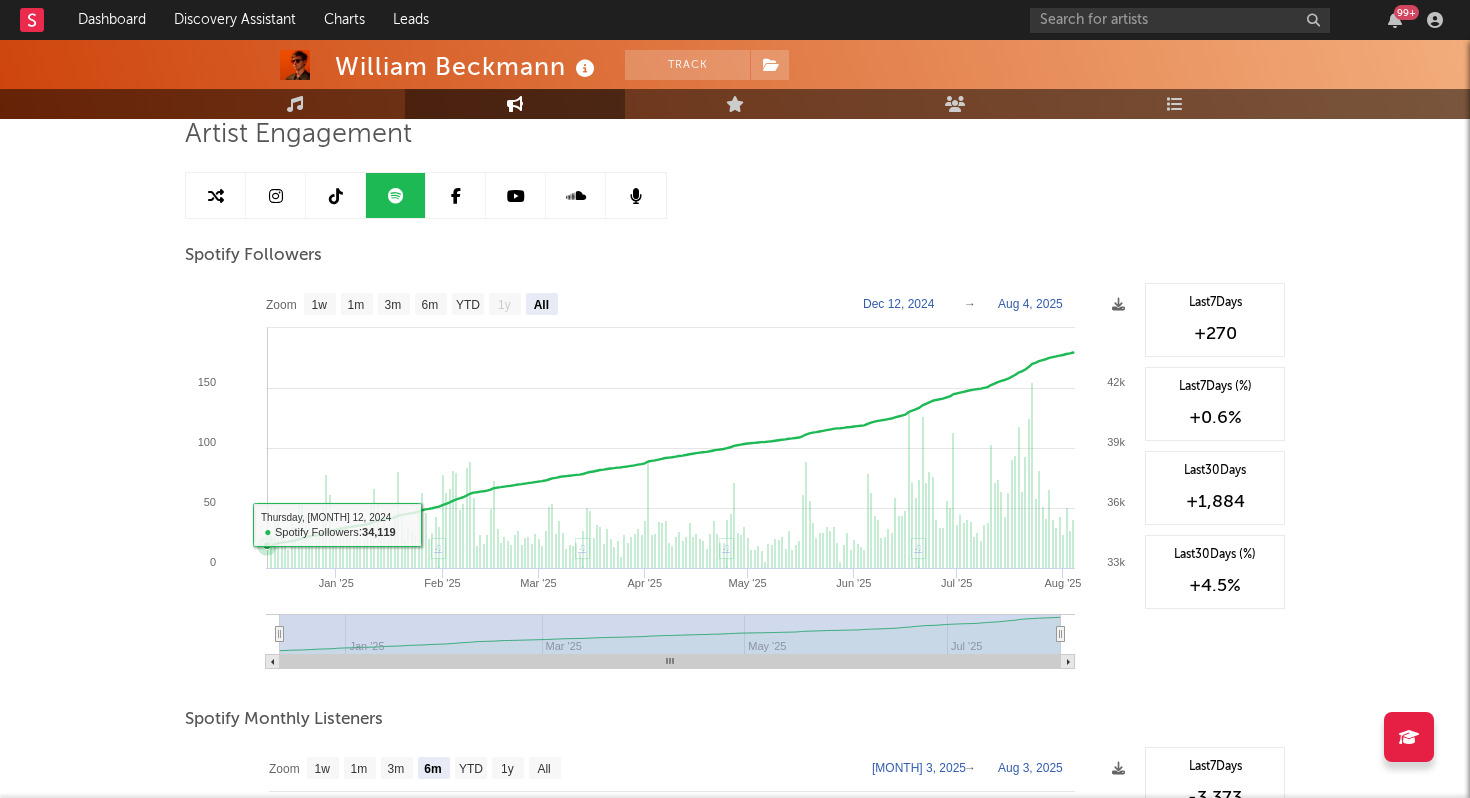 click 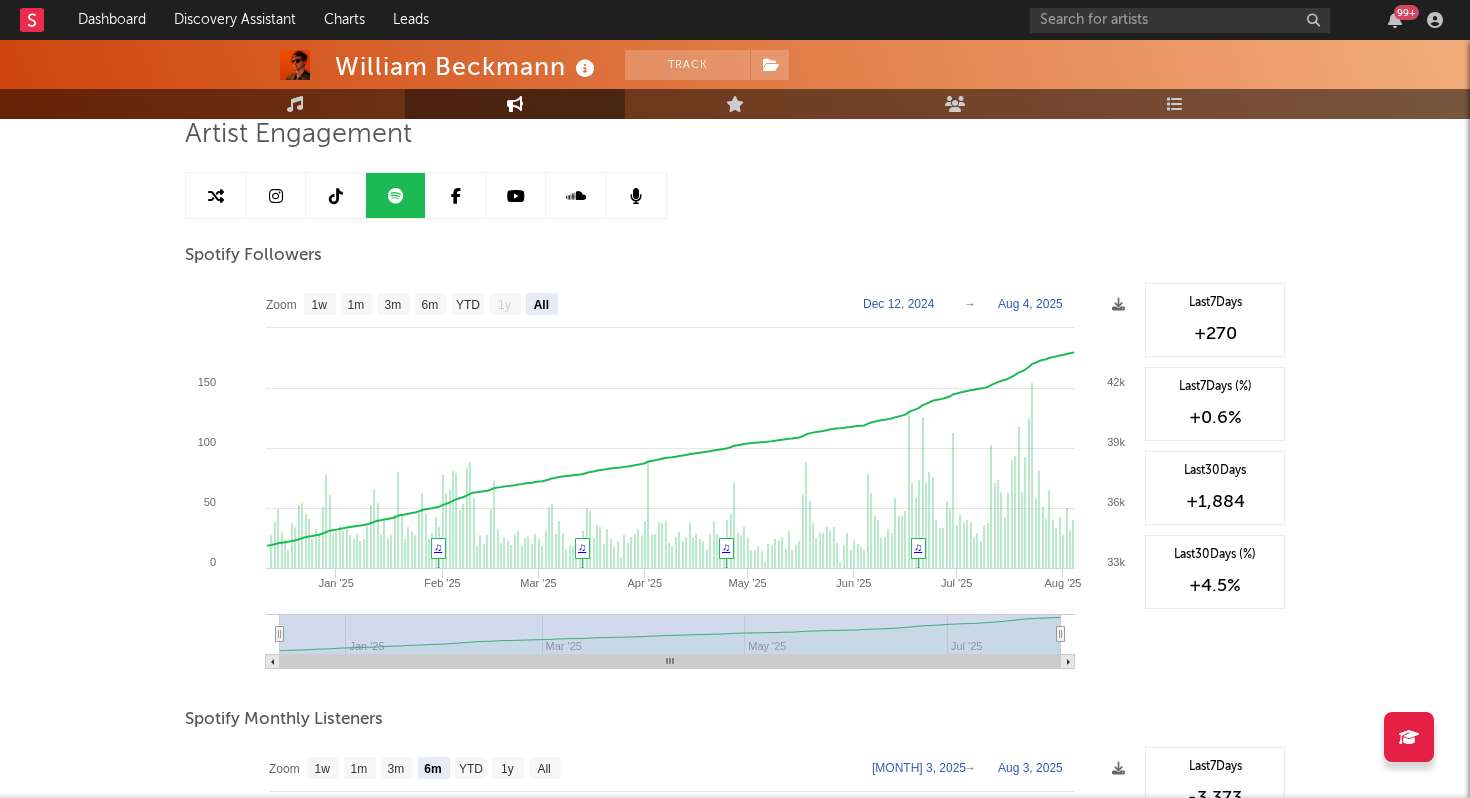 click at bounding box center (216, 195) 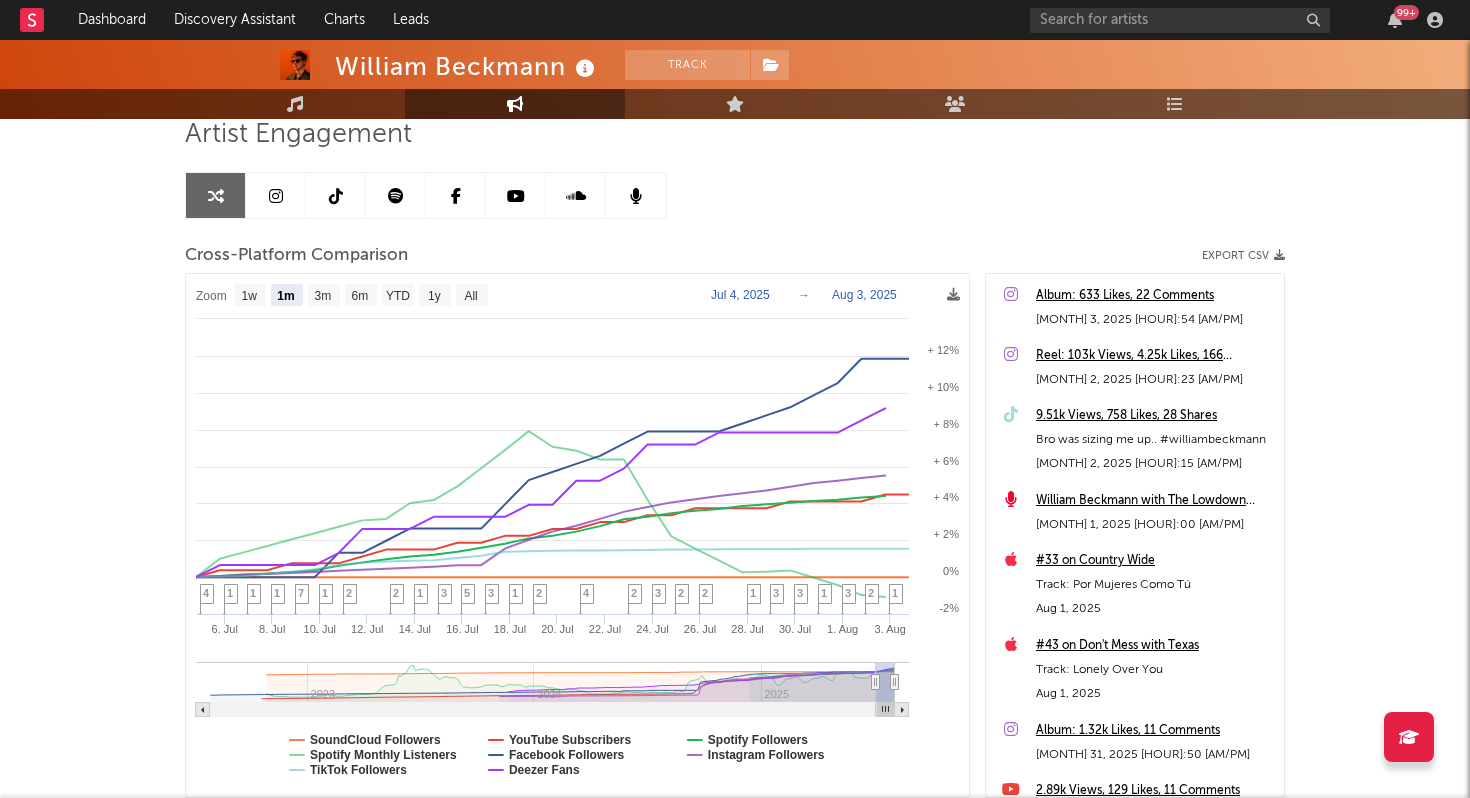 click at bounding box center (396, 195) 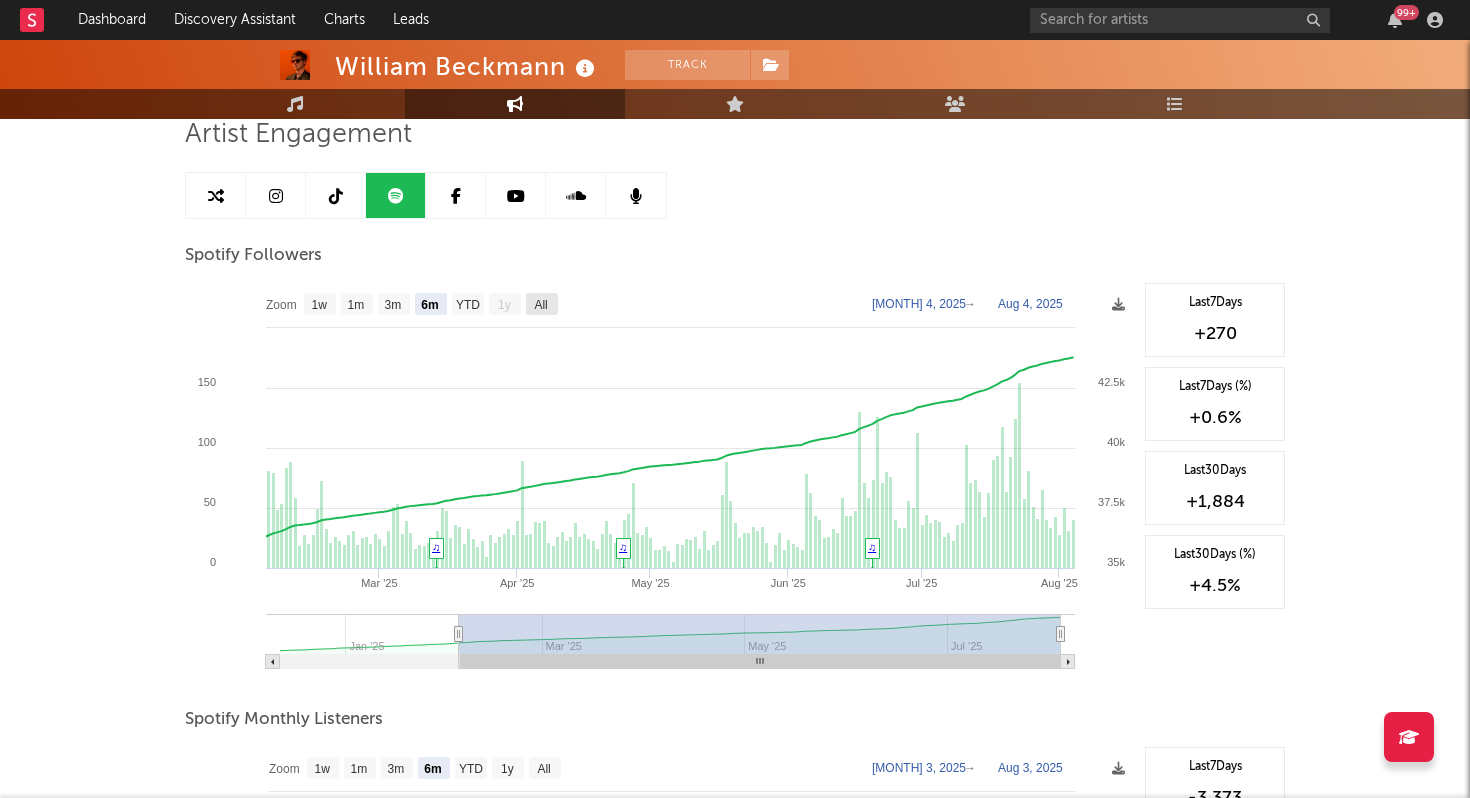 click 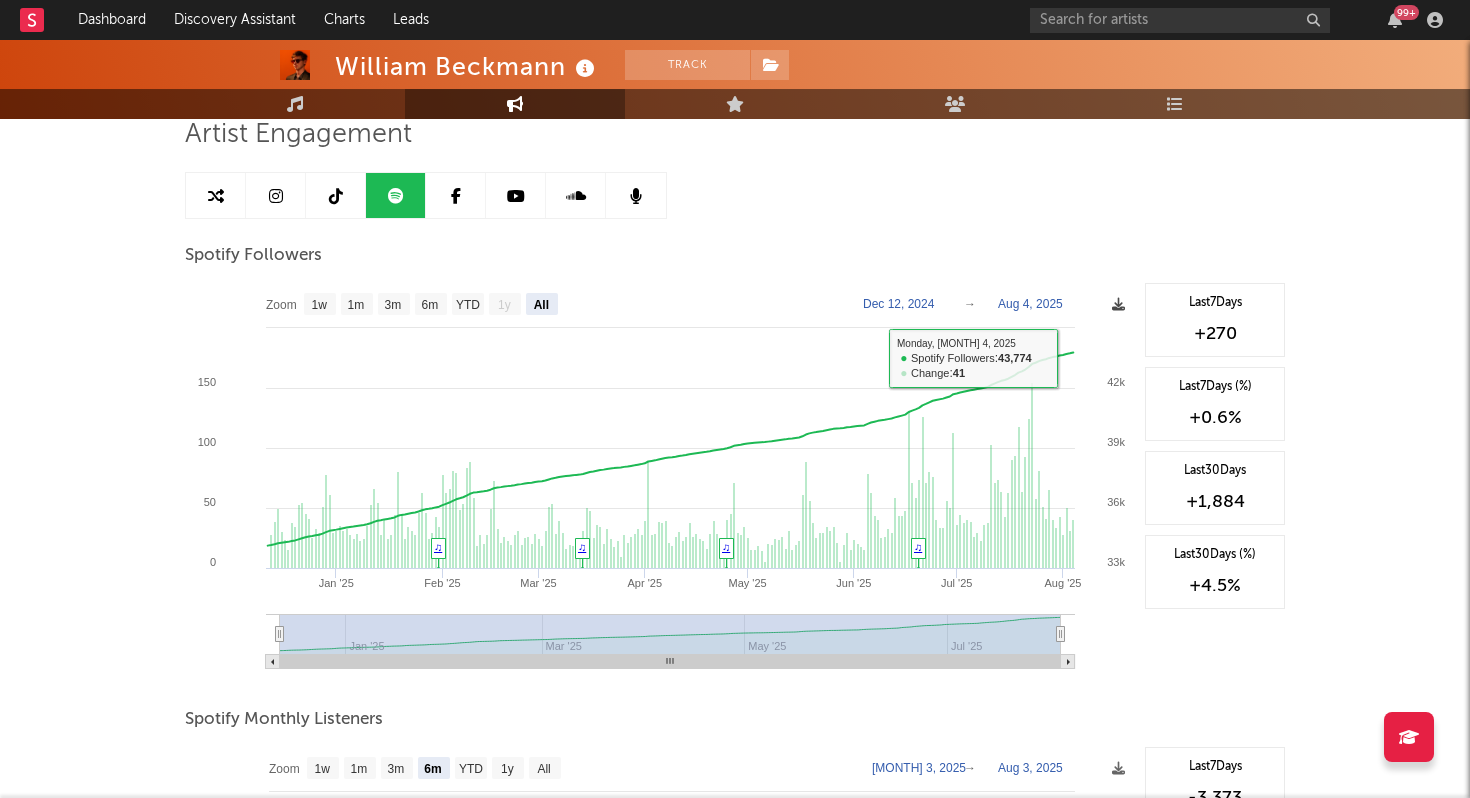 click at bounding box center (1118, 304) 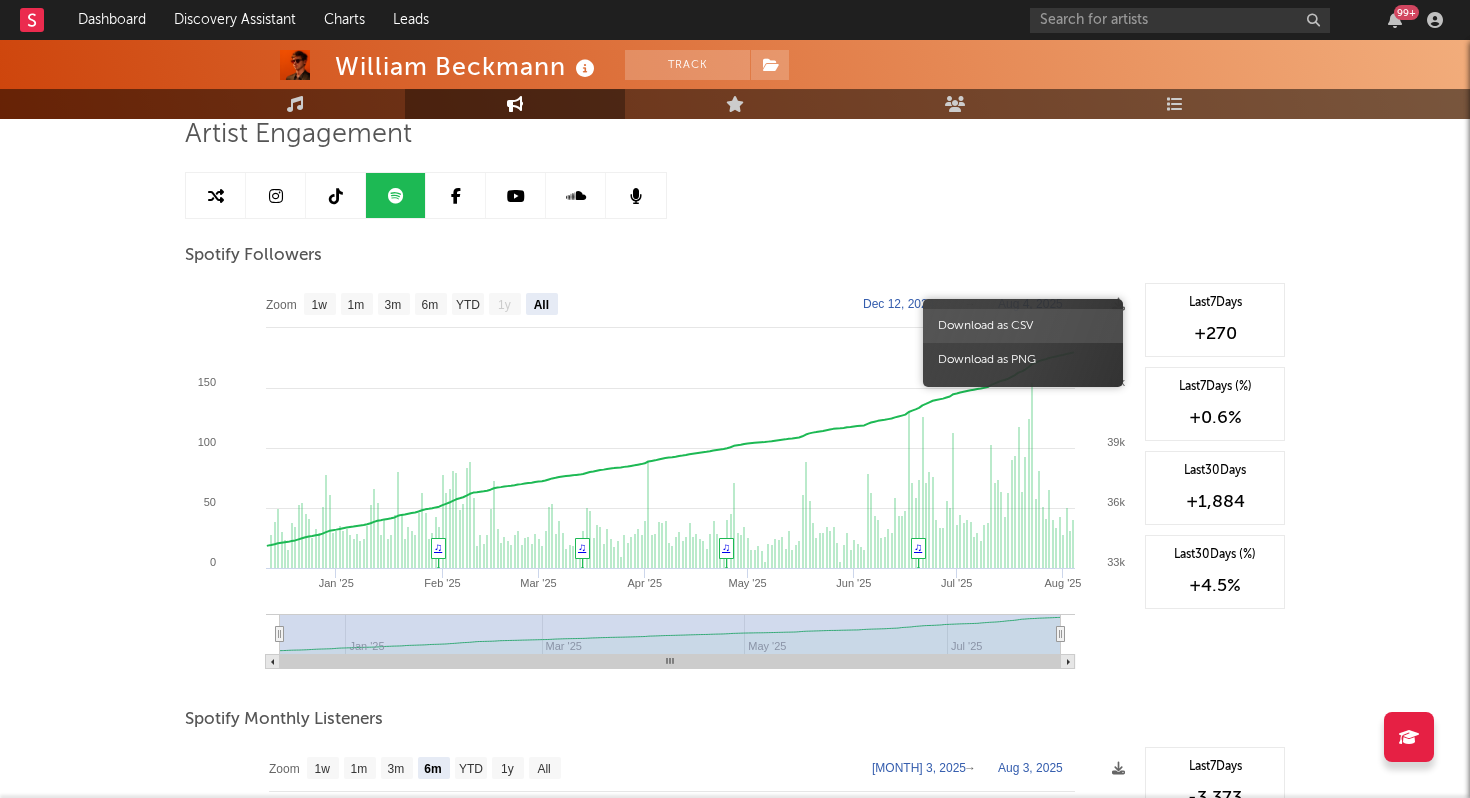 click on "Download as CSV" at bounding box center (1023, 326) 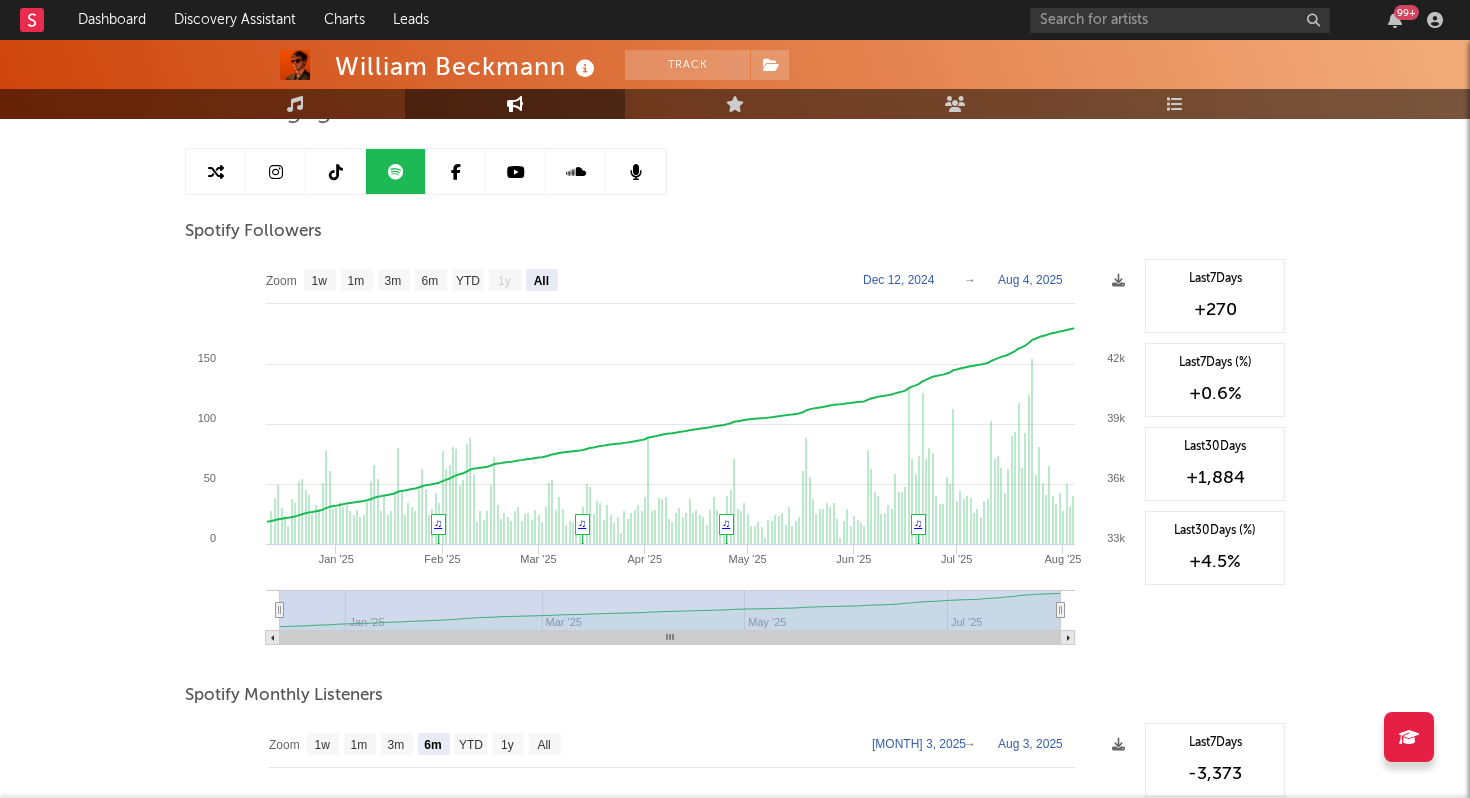 scroll, scrollTop: 177, scrollLeft: 0, axis: vertical 